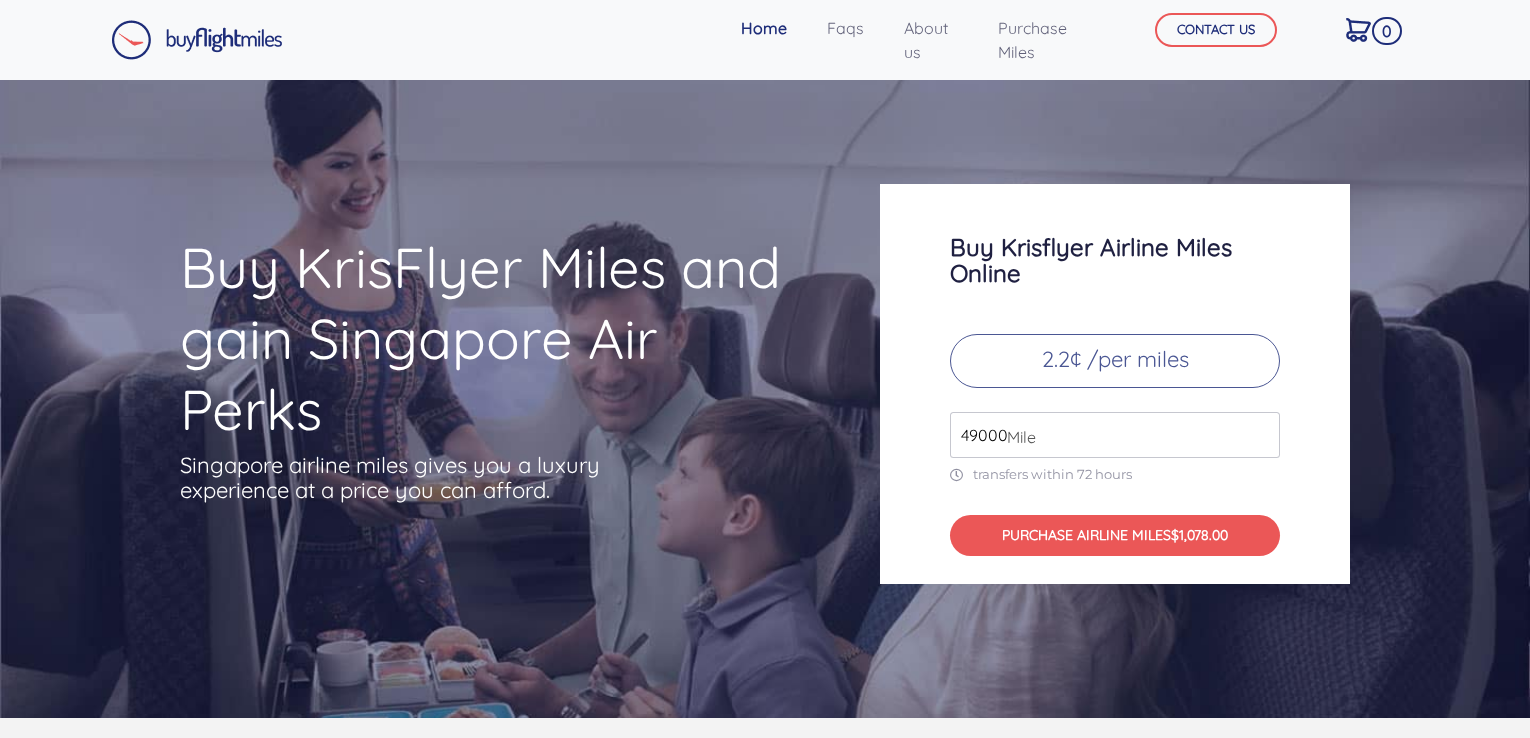 scroll, scrollTop: 0, scrollLeft: 0, axis: both 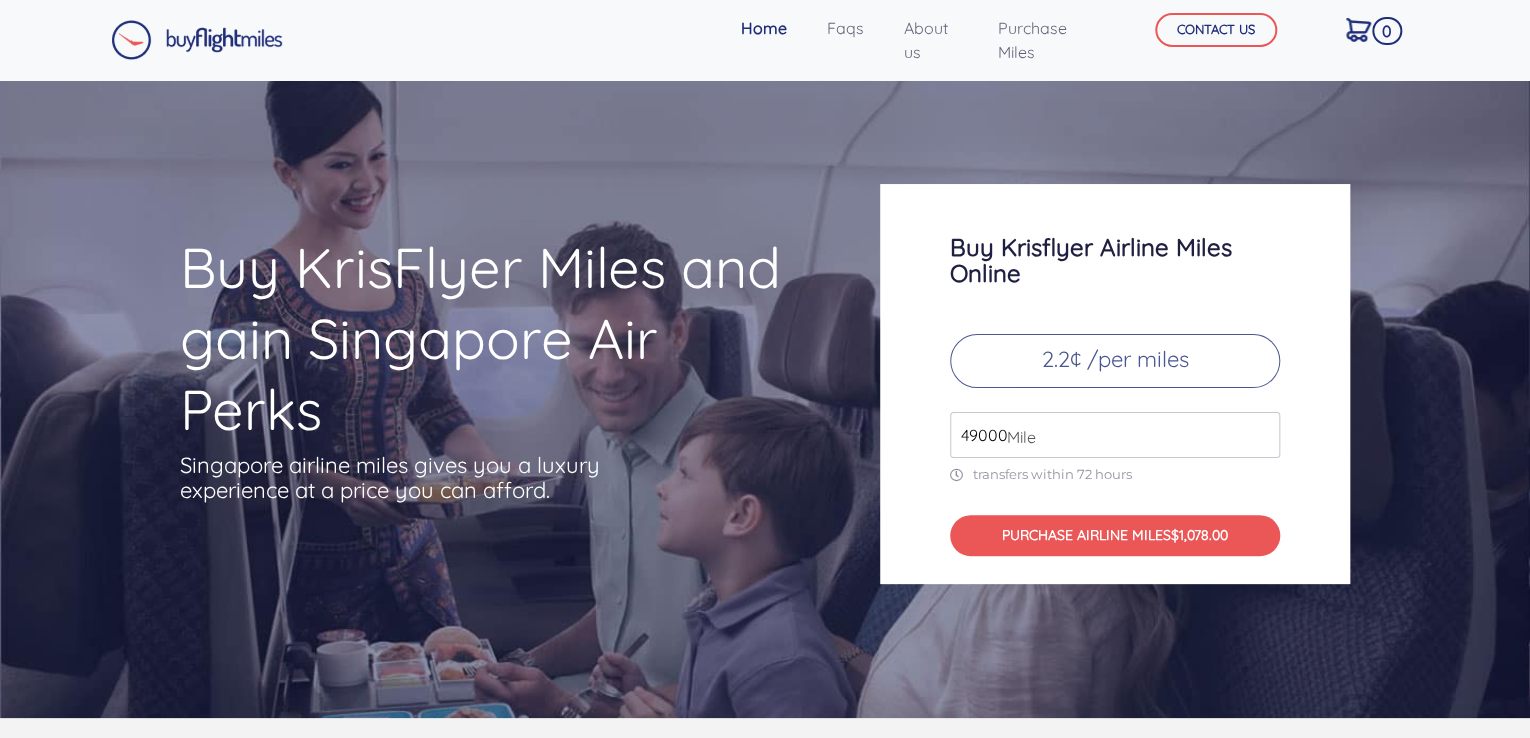 click on "2.2¢ /per miles" at bounding box center (1115, 361) 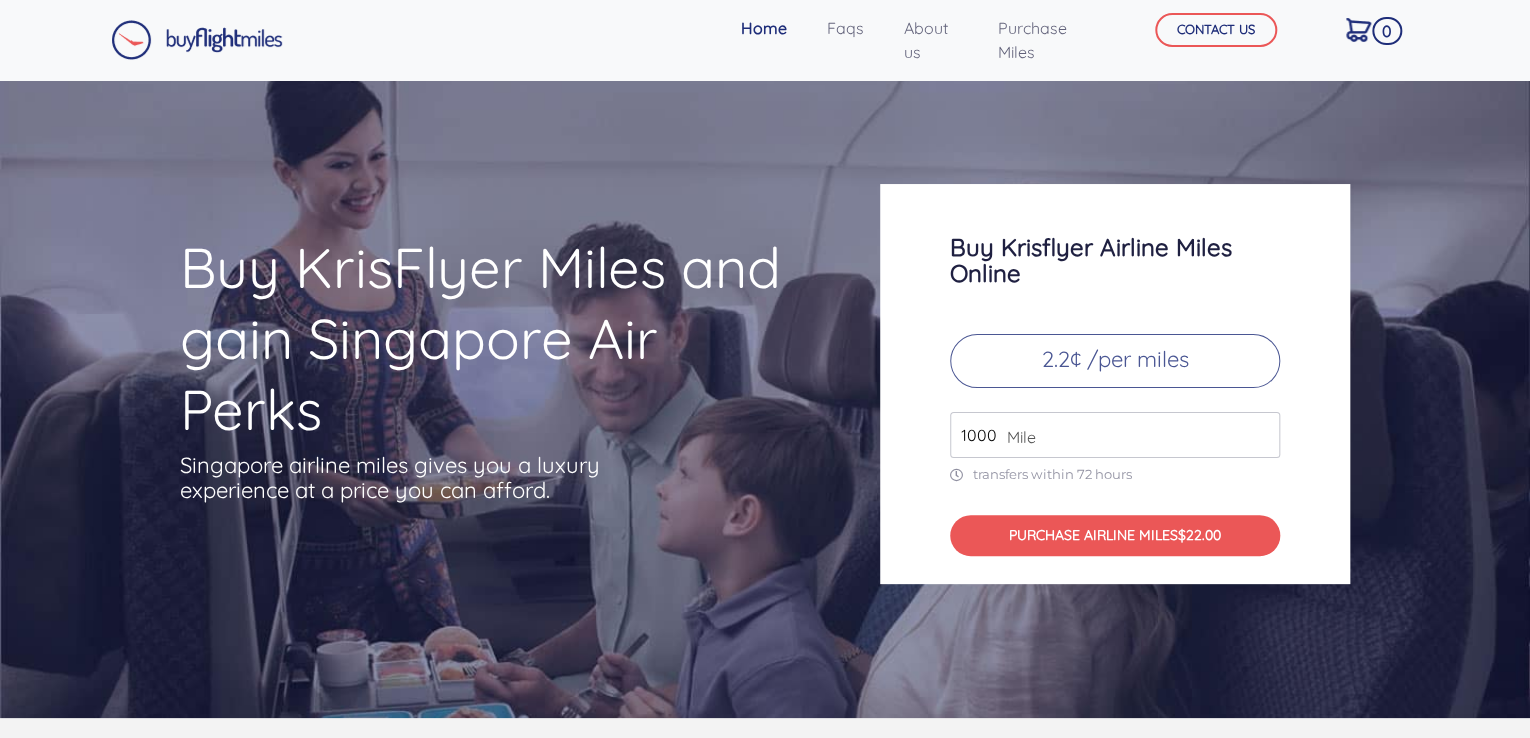 type on "1000" 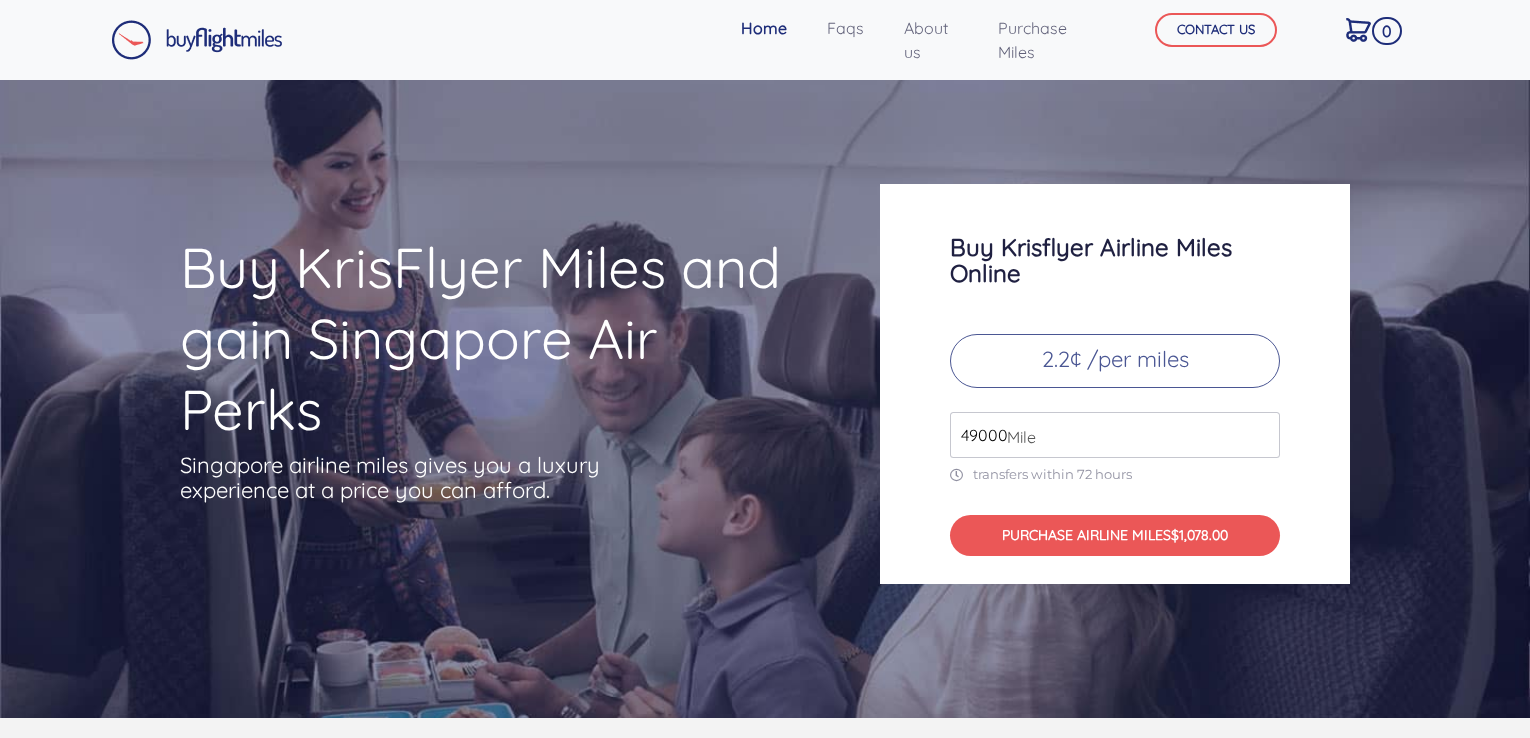 scroll, scrollTop: 0, scrollLeft: 0, axis: both 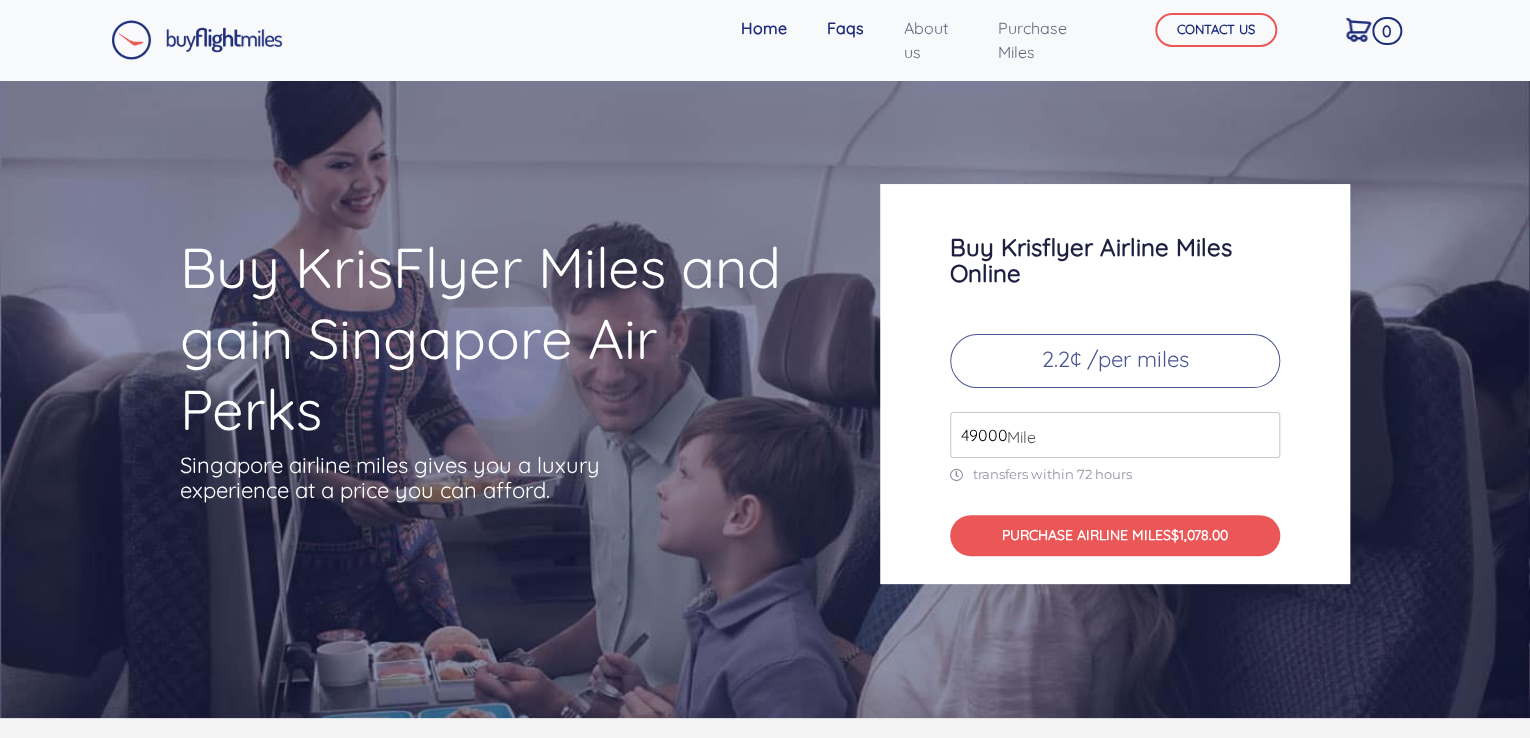 click on "Faqs" at bounding box center [845, 28] 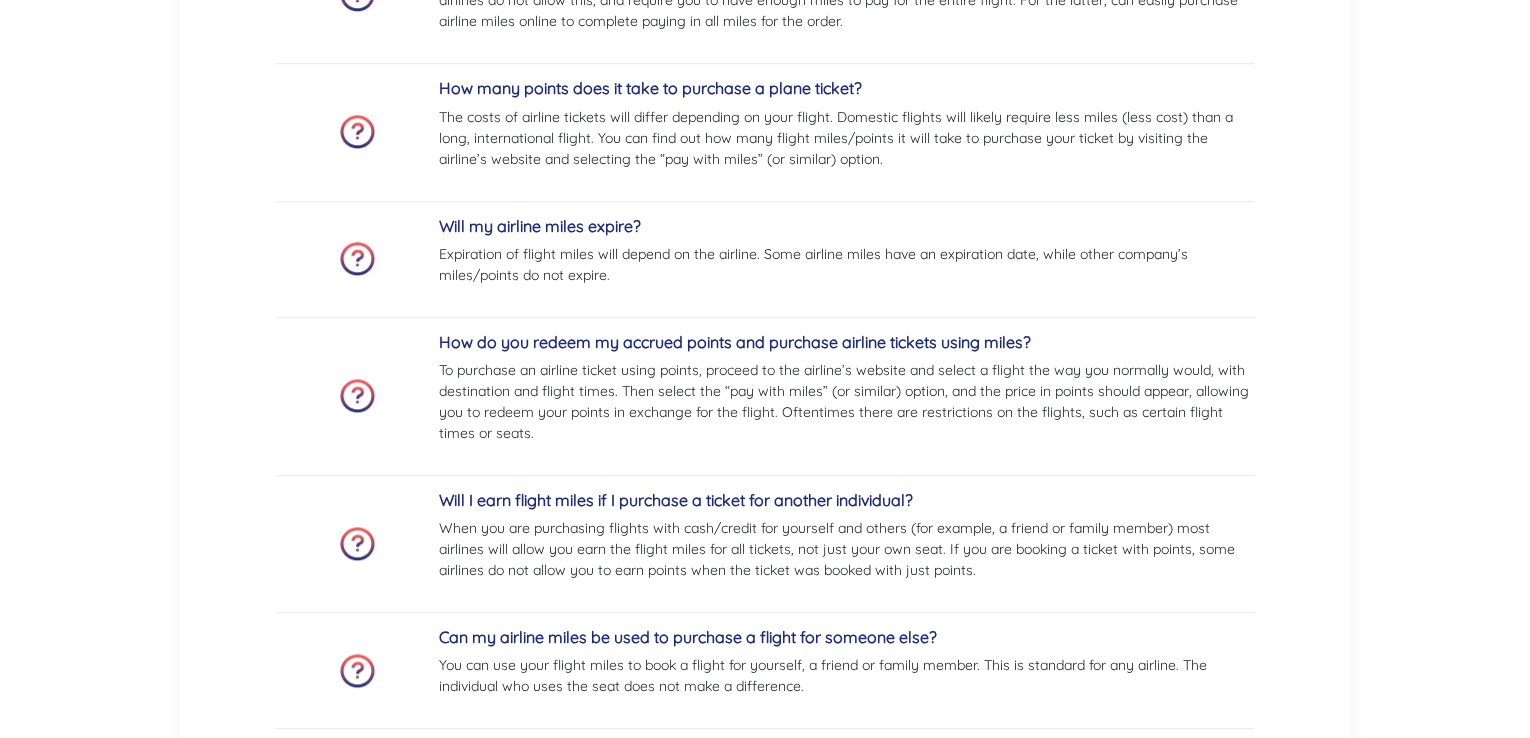 scroll, scrollTop: 0, scrollLeft: 0, axis: both 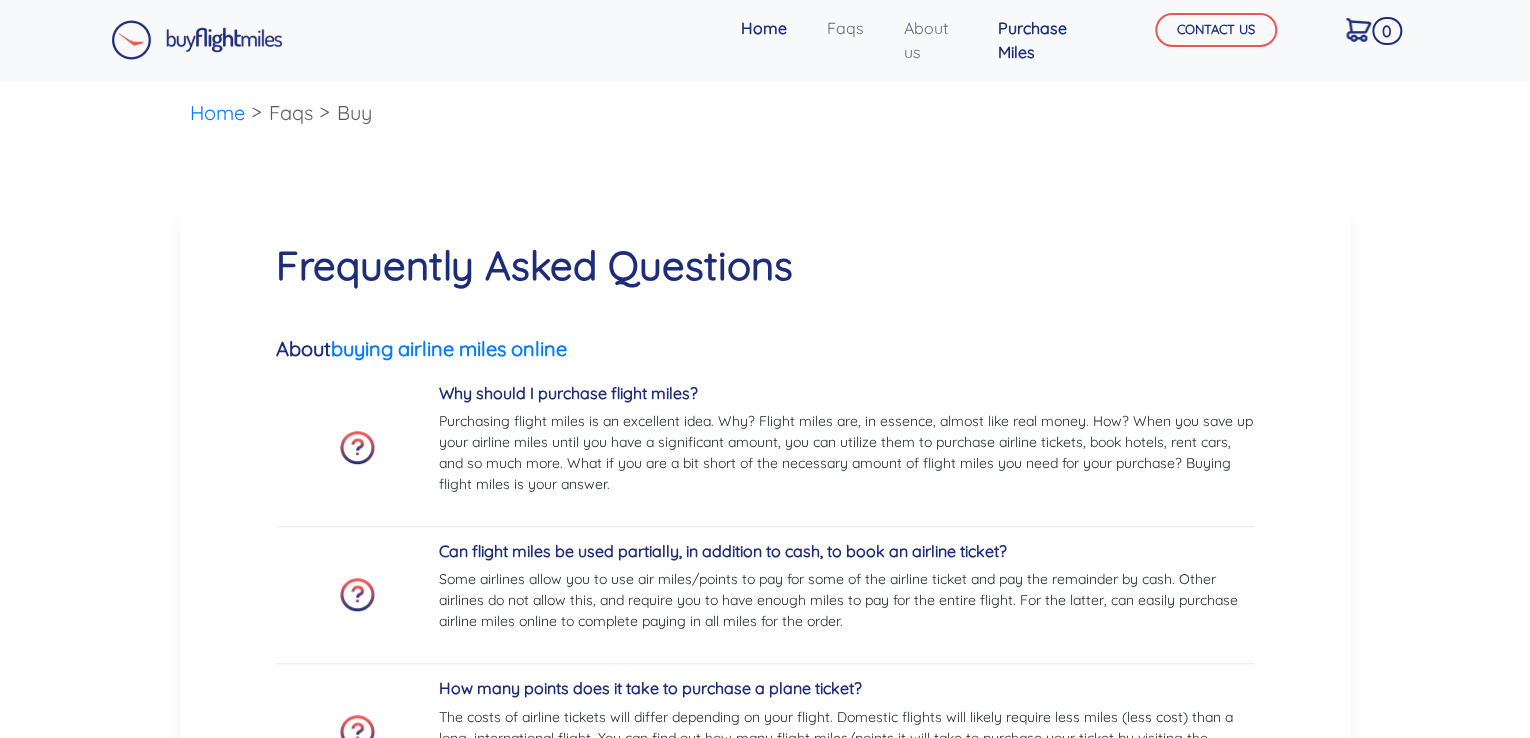 click on "Purchase Miles" at bounding box center [1045, 40] 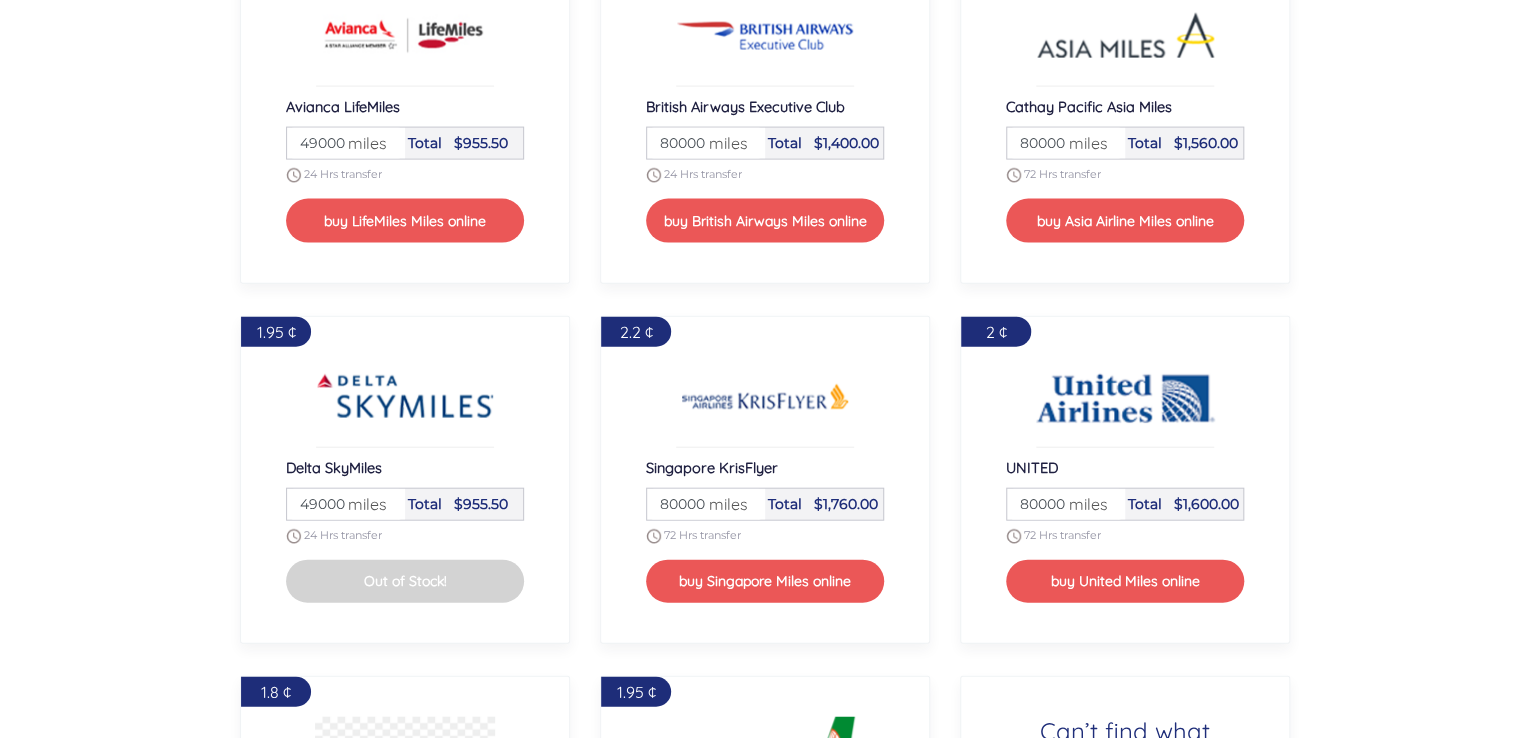 scroll, scrollTop: 2236, scrollLeft: 0, axis: vertical 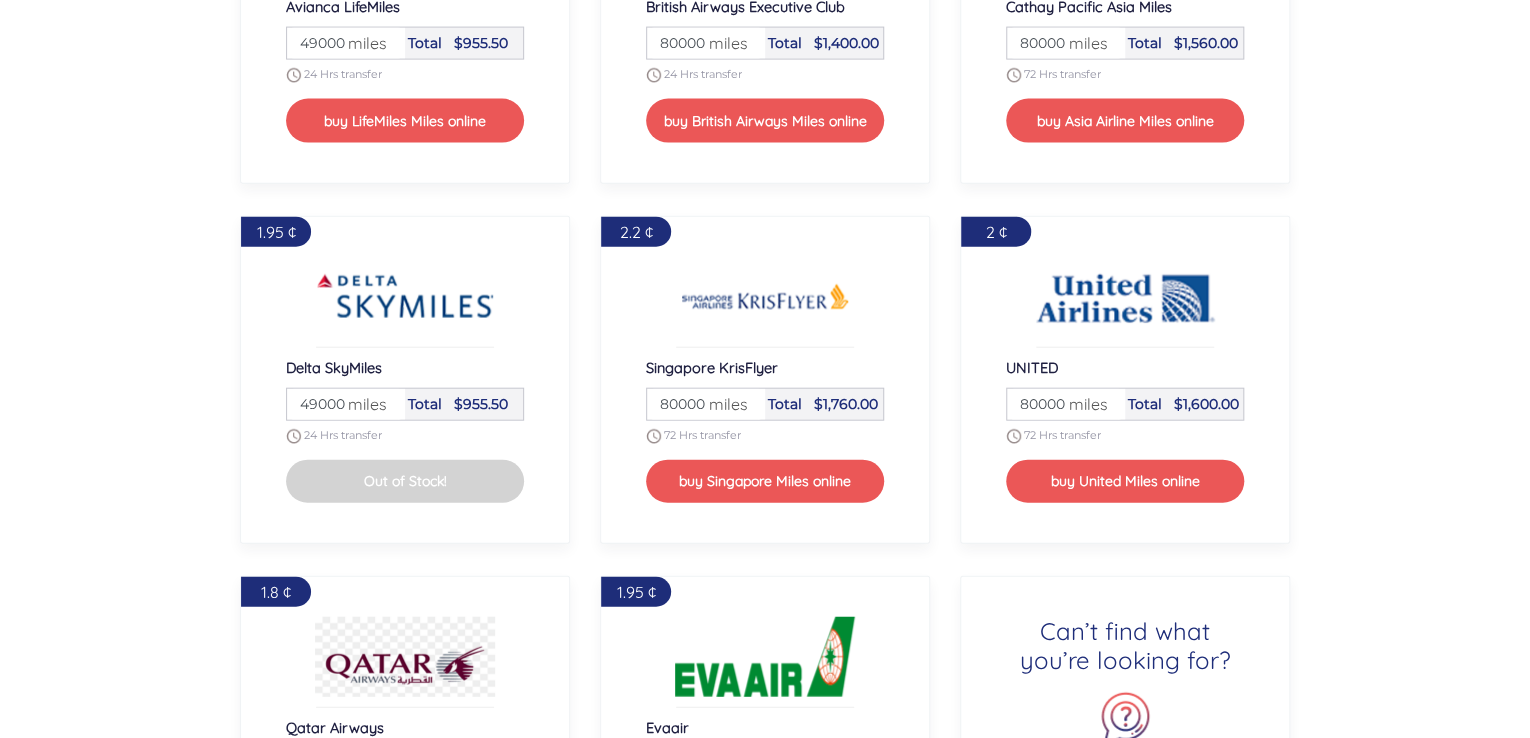 click on "miles" at bounding box center (722, 404) 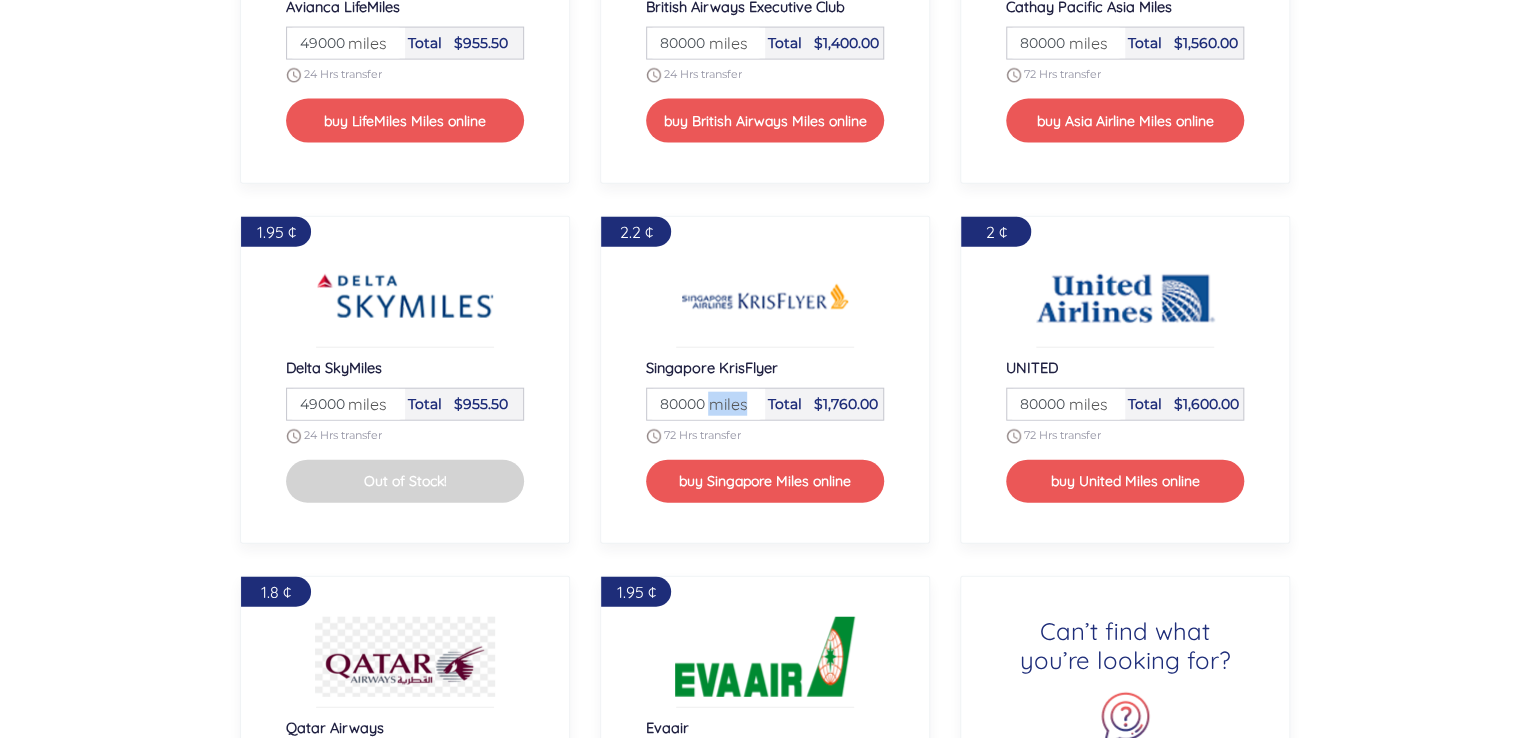 click on "miles" at bounding box center [722, 404] 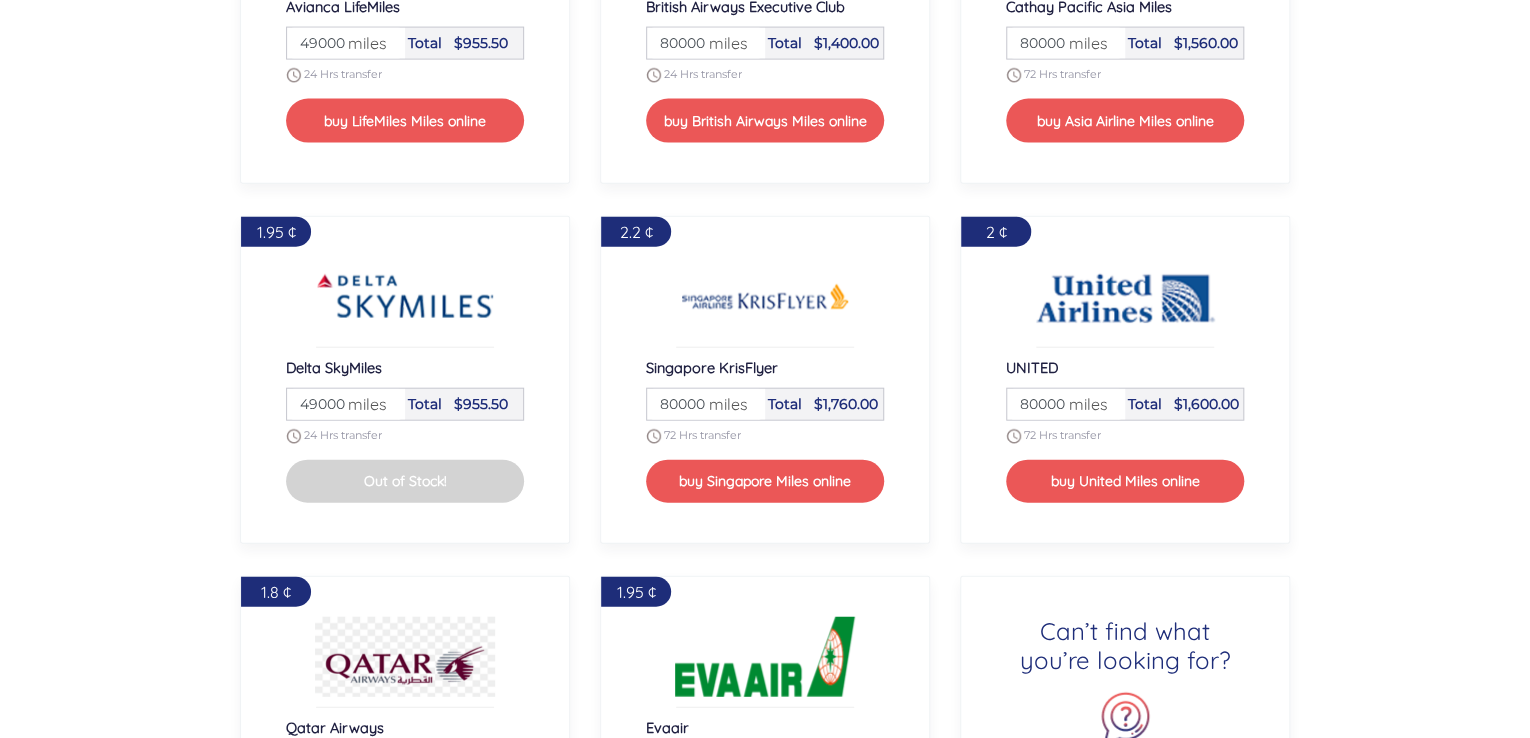 click on "80000" at bounding box center (706, 404) 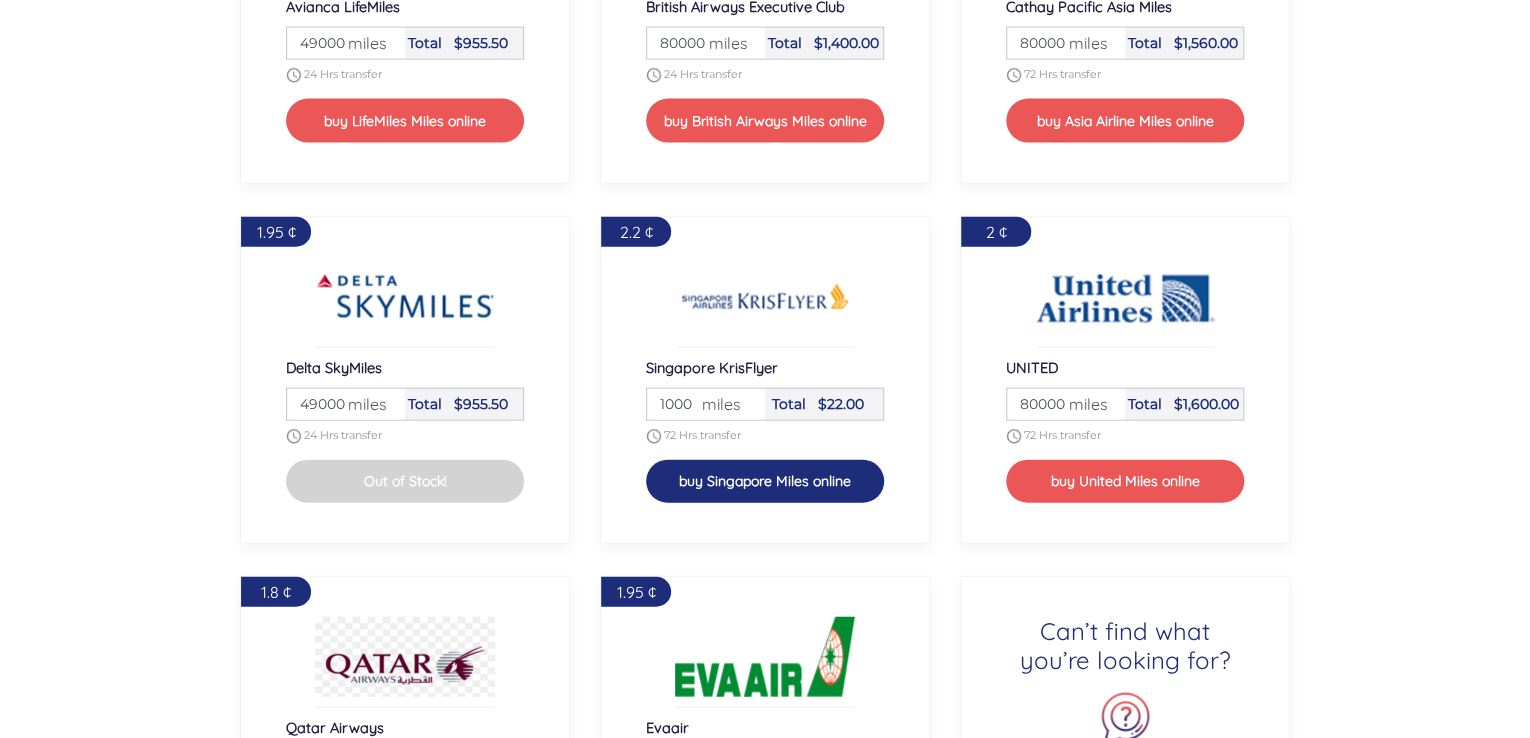 type on "1000" 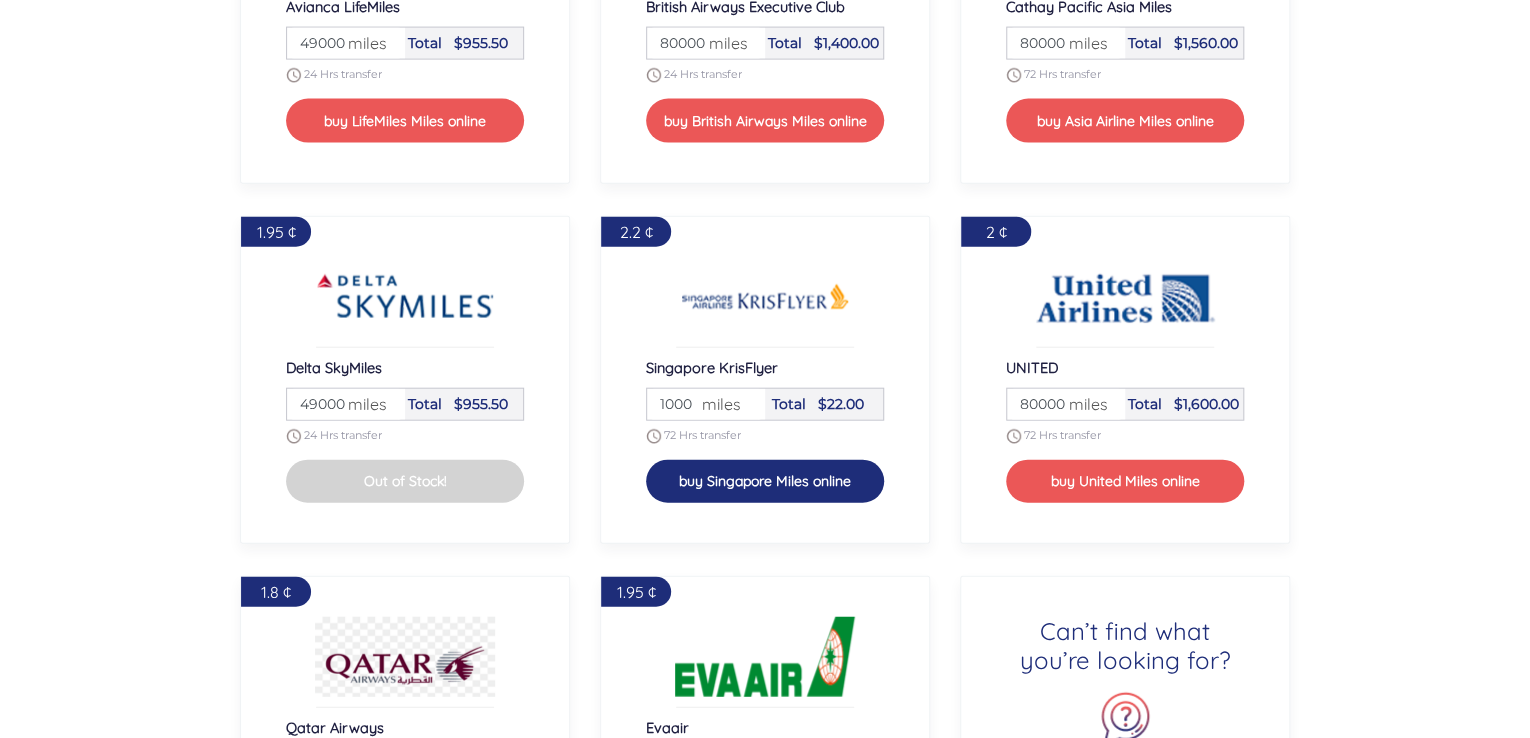 click on "buy Singapore Miles online" at bounding box center (765, 481) 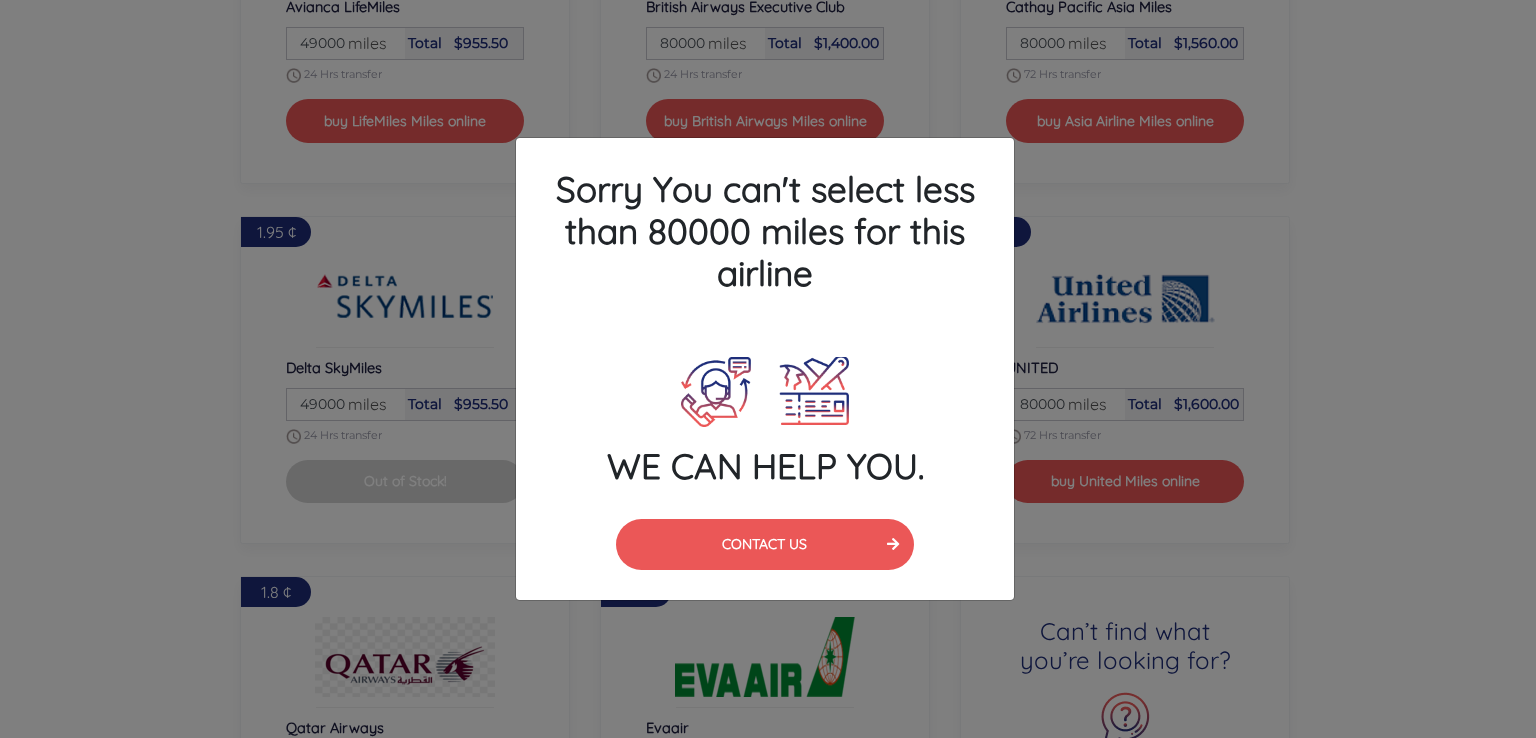 click on "Sorry You can't select less than 80000 miles for this airline
WE CAN HELP YOU.
CONTACT US" at bounding box center (768, 369) 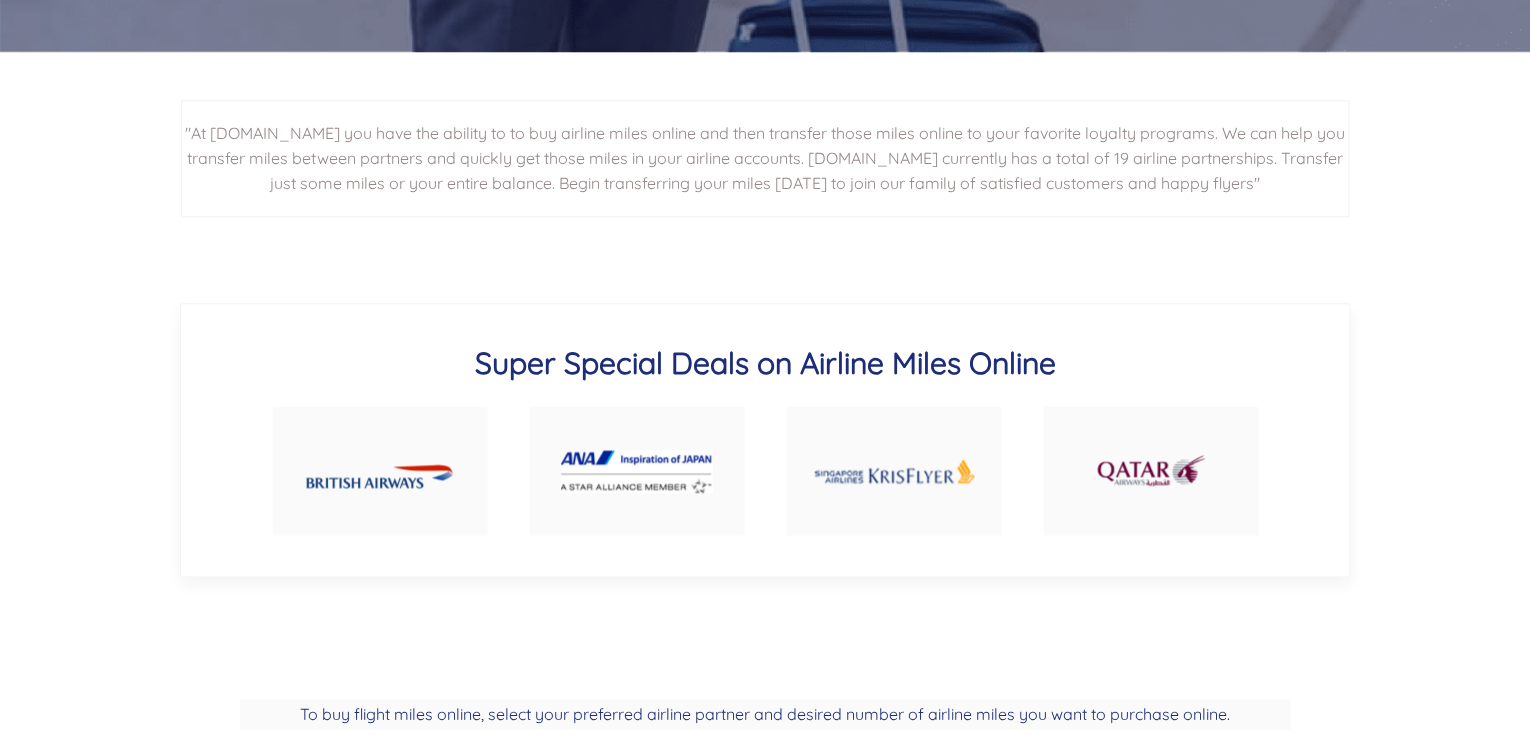 scroll, scrollTop: 936, scrollLeft: 0, axis: vertical 